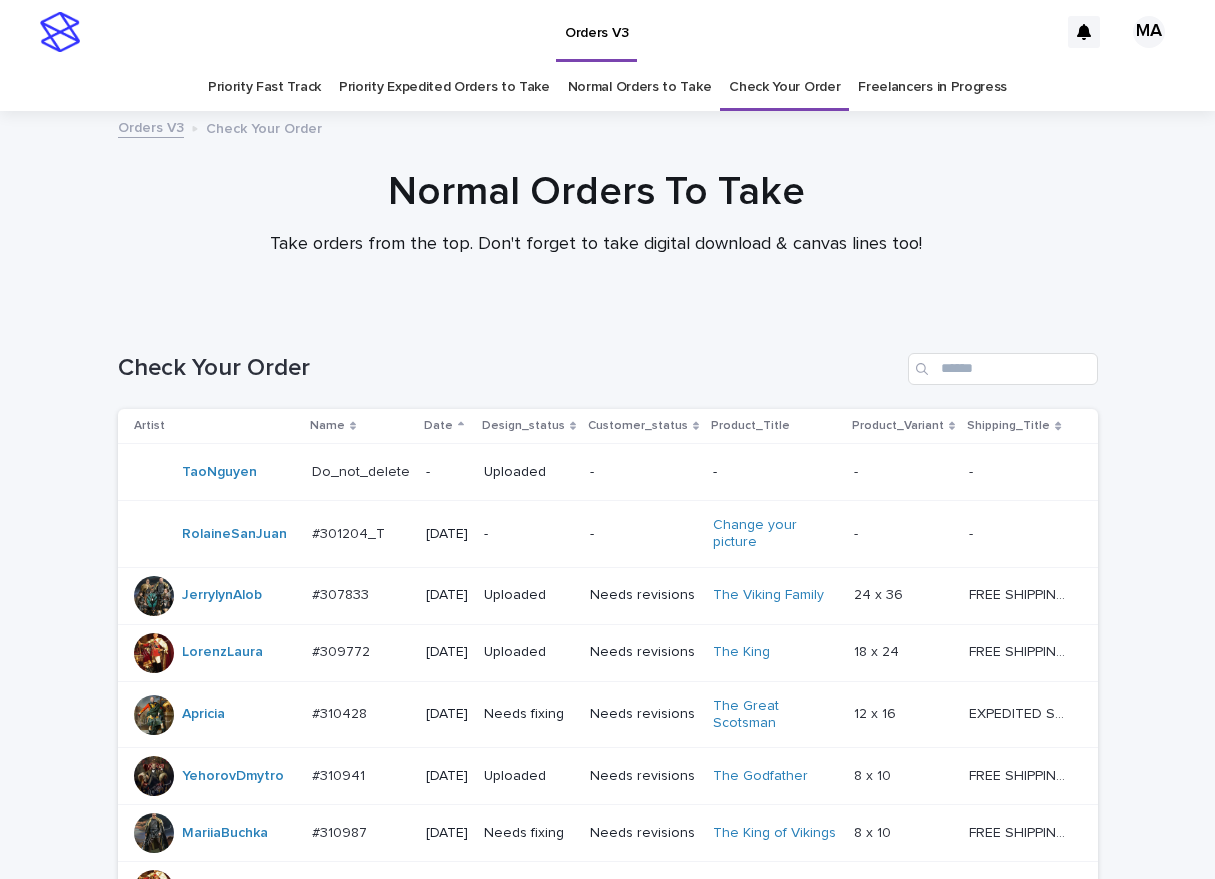 scroll, scrollTop: 0, scrollLeft: 0, axis: both 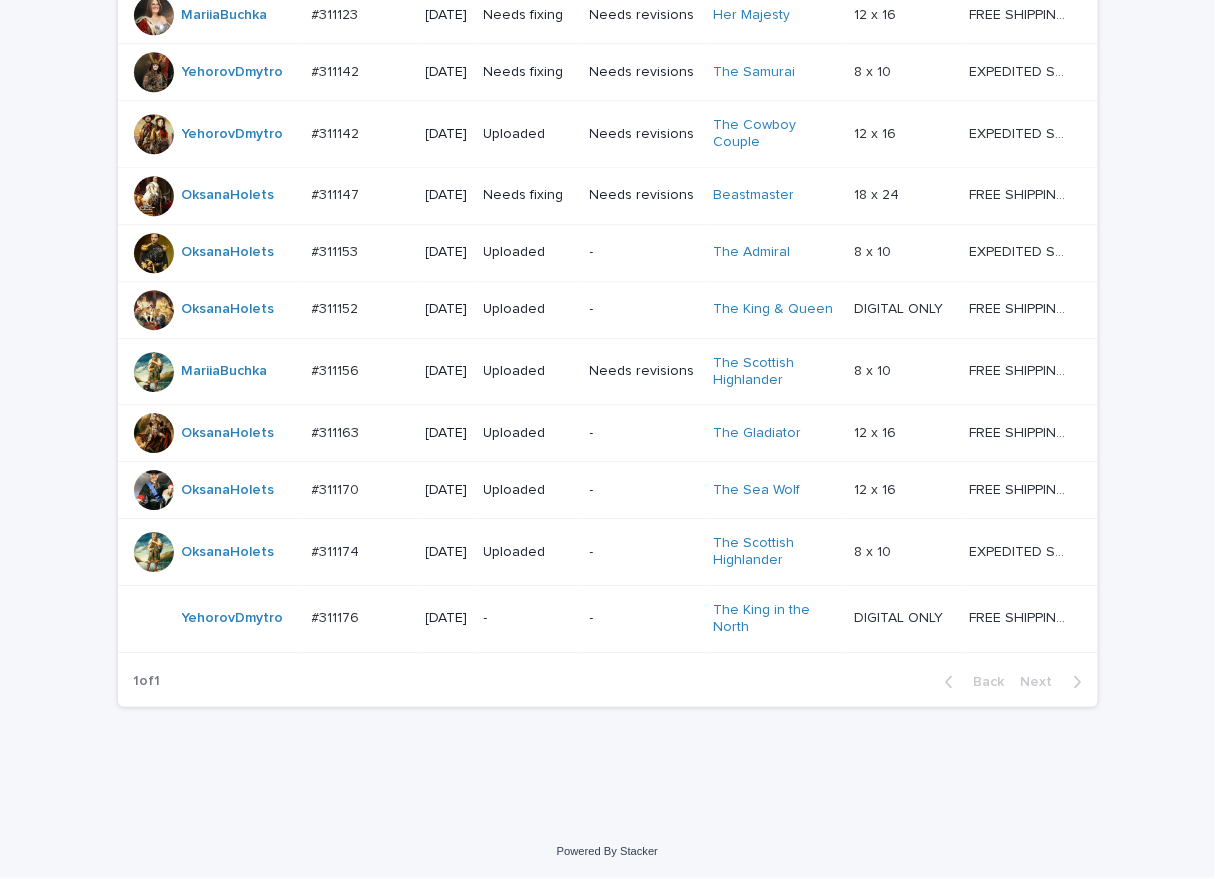 click on "-" at bounding box center [529, 618] 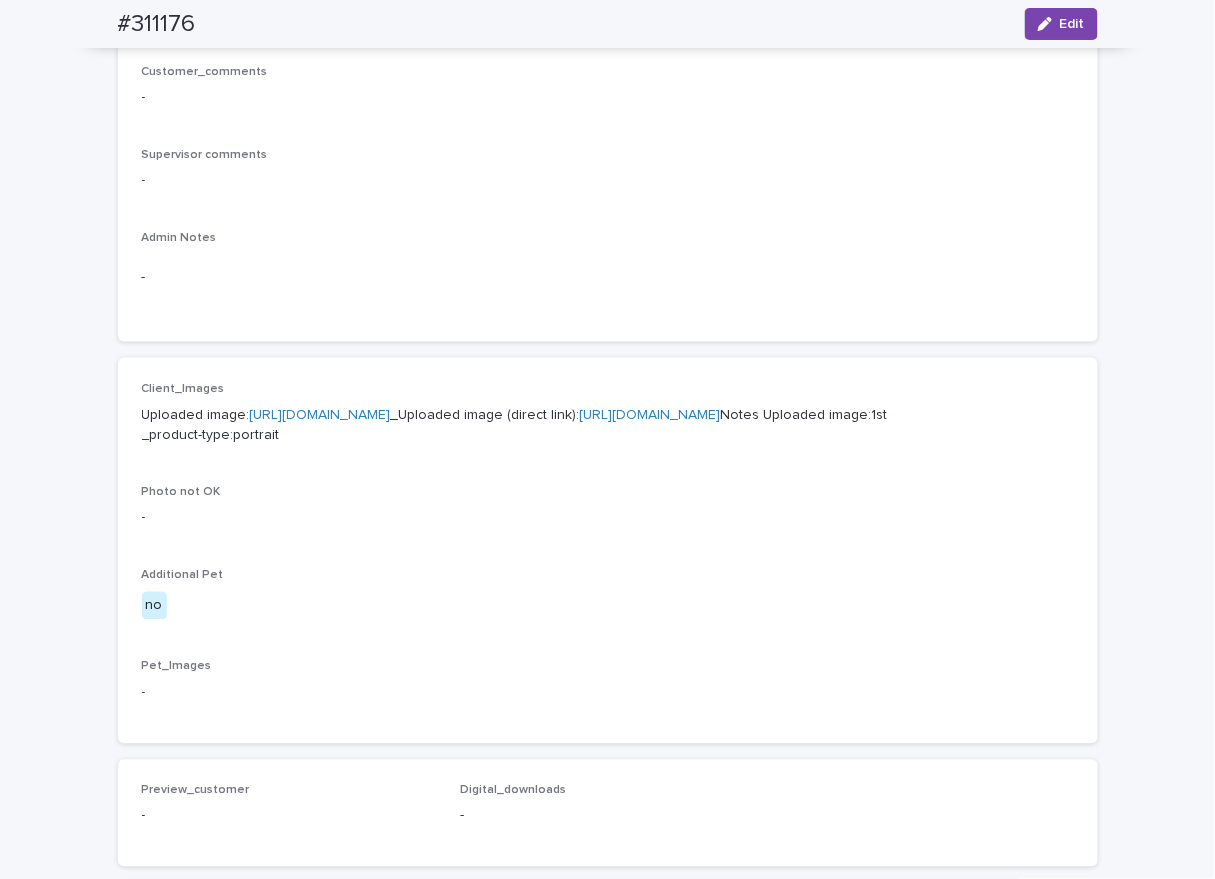 scroll, scrollTop: 699, scrollLeft: 0, axis: vertical 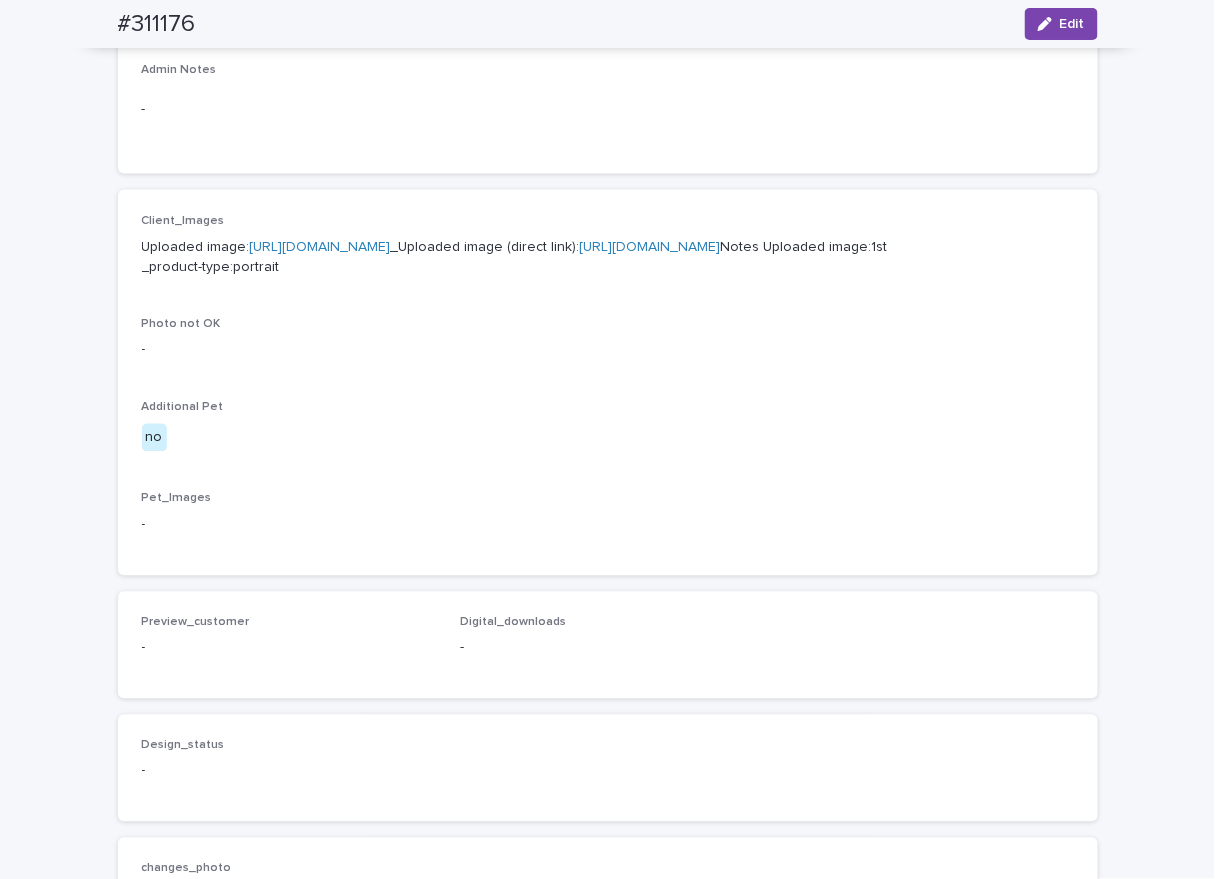 click on "https://cdn.shopify.com-uploadkit.app/s/files/1/0033/4807/0511/files/download.html?id=e11cfb23-3d37-4f5e-b252-d52a065c0f83&uu=fabfc16a-2344-40a0-a7ab-2602db94cdea&mo=&fi=SU1HXzExNzUuanBlZw==&wi=511&he=819&mi=aW1hZ2UvanBlZw==&up=a8b4&image=true" at bounding box center [320, 247] 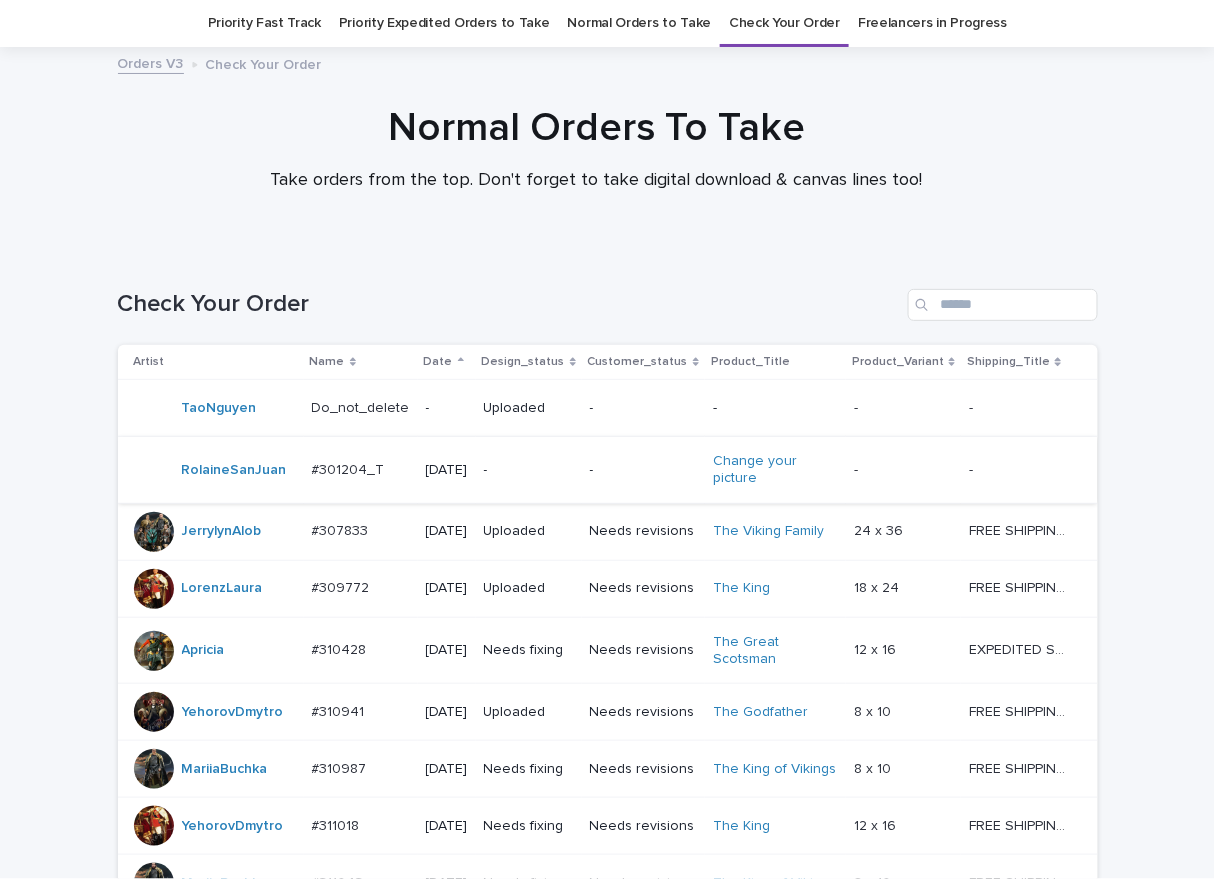 scroll, scrollTop: 1583, scrollLeft: 0, axis: vertical 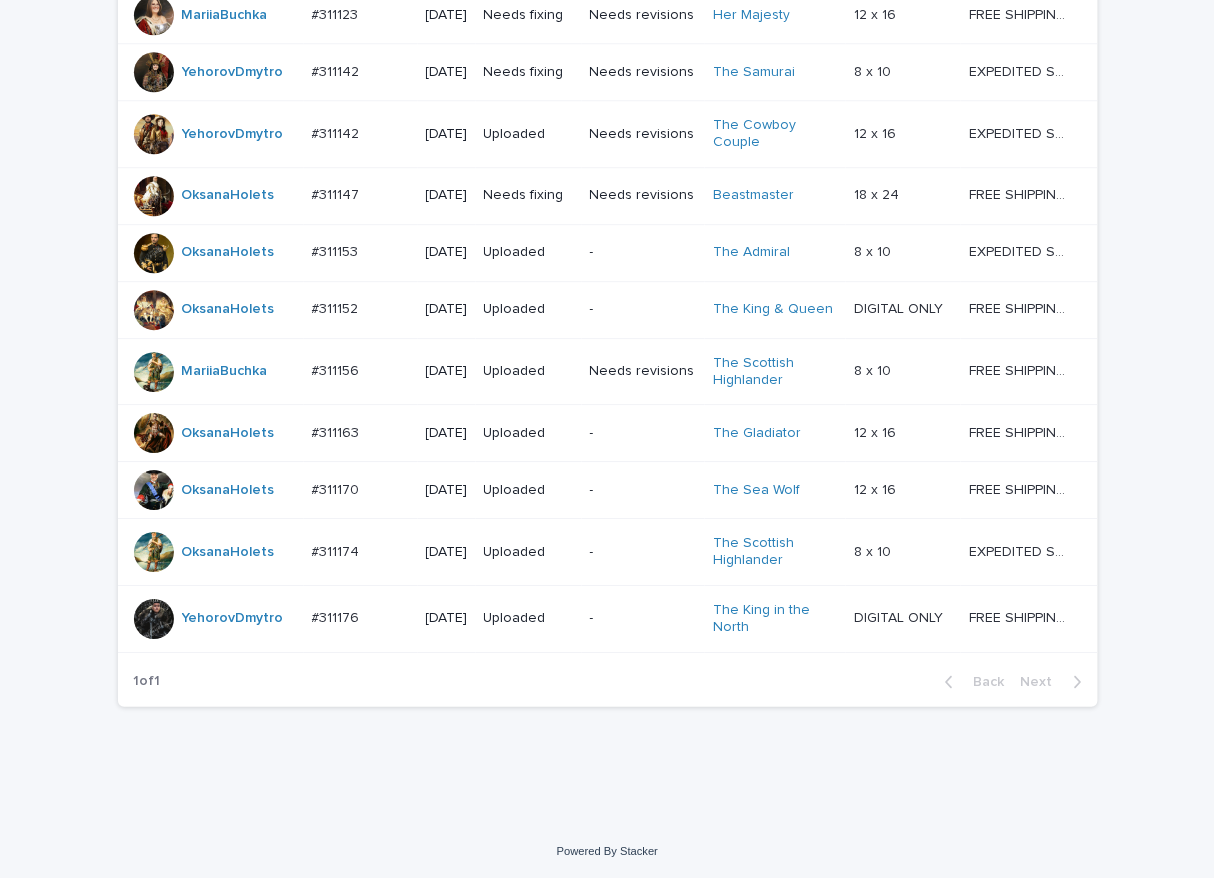 click on "Loading... Saving… Loading... Saving… Check Your Order Artist Name Date Design_status Customer_status Product_Title Product_Variant Shipping_Title TaoNguyen   Do_not_delete Do_not_delete   - Uploaded - - - -   - -   RolaineSanJuan   #301204_T #301204_T   2025-05-26 - - Change your picture   - -   - -   JerrylynAlob   #307833 #307833   2025-06-07 Uploaded Needs revisions The Viking Family   24 x 36 24 x 36   FREE SHIPPING - preview in 1-2 business days, after your approval delivery will take 5-10 b.d., likely after Father's day. FREE SHIPPING - preview in 1-2 business days, after your approval delivery will take 5-10 b.d., likely after Father's day.   LorenzLaura   #309772 #309772   2025-06-15 Uploaded Needs revisions The King   18 x 24 18 x 24   FREE SHIPPING - preview in 1-2 business days, after your approval delivery will take 5-10 b.d., likely after Father's day. FREE SHIPPING - preview in 1-2 business days, after your approval delivery will take 5-10 b.d., likely after Father's day." at bounding box center [607, -141] 